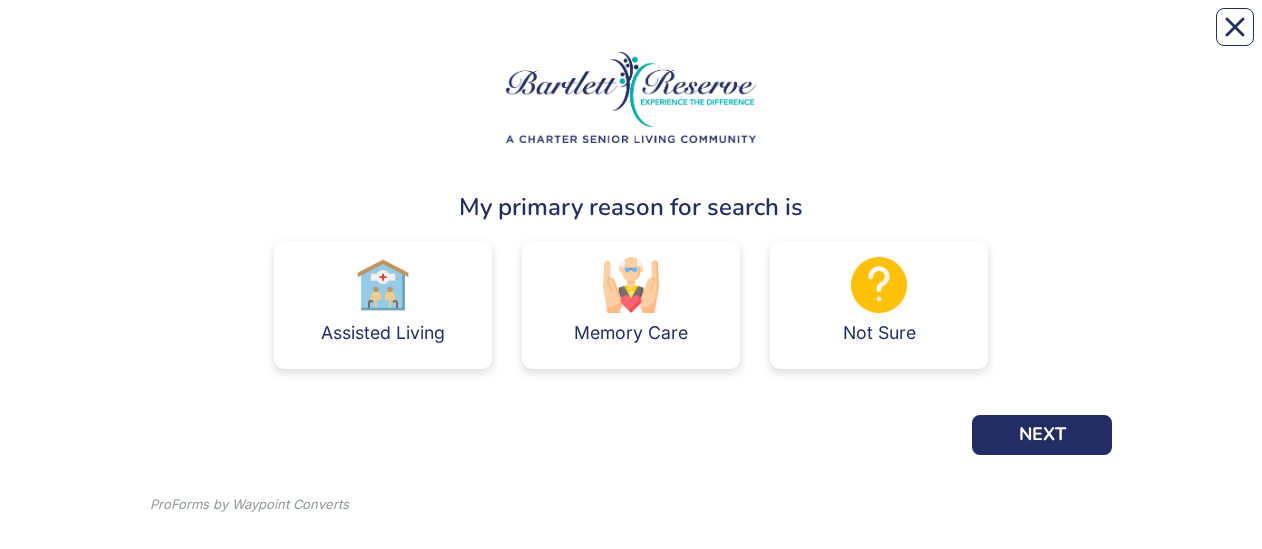 scroll, scrollTop: 0, scrollLeft: 0, axis: both 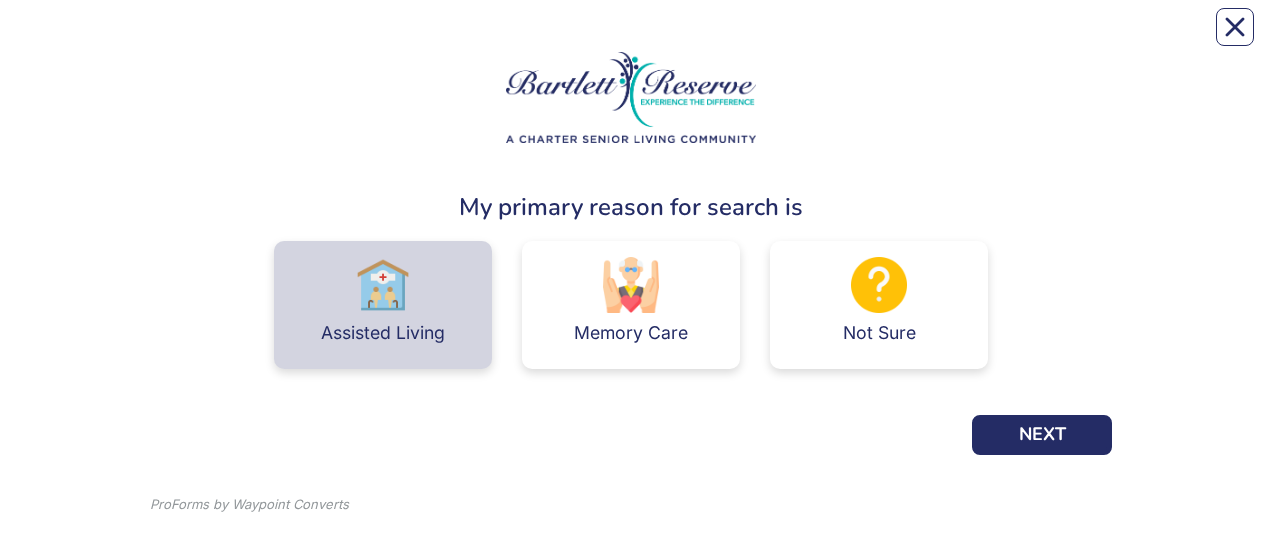 click at bounding box center (383, 285) 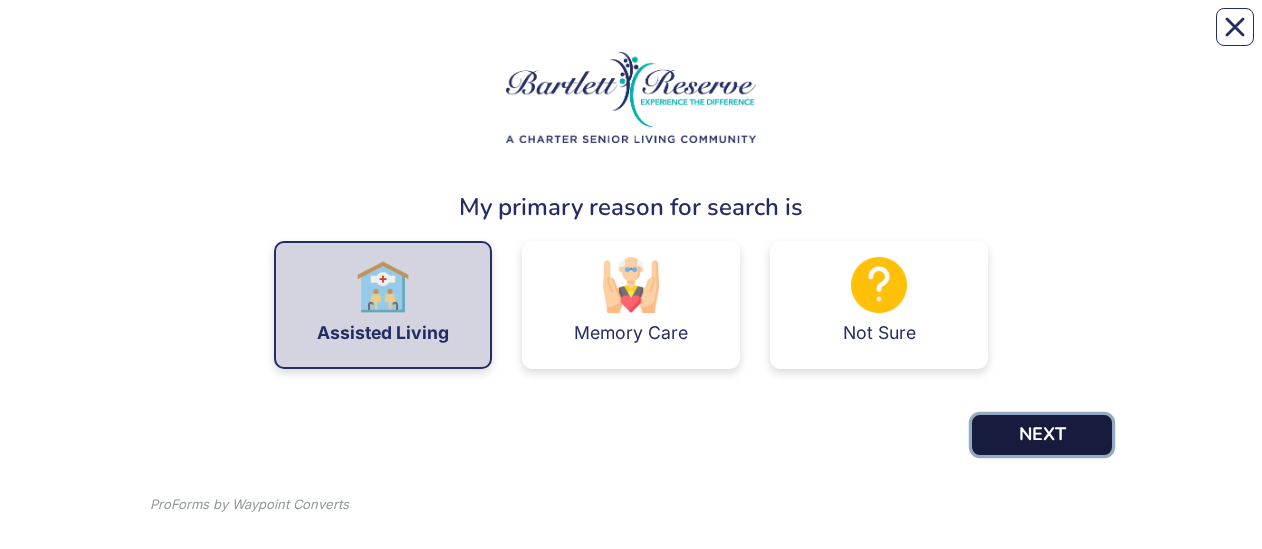 click on "NEXT" at bounding box center (1042, 435) 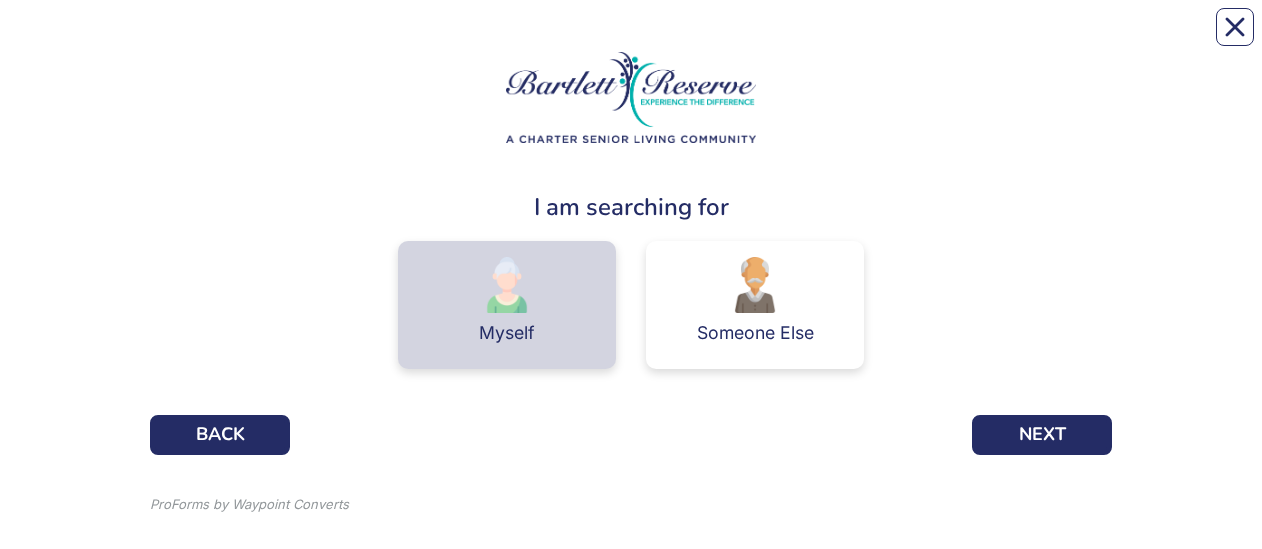 click at bounding box center [507, 285] 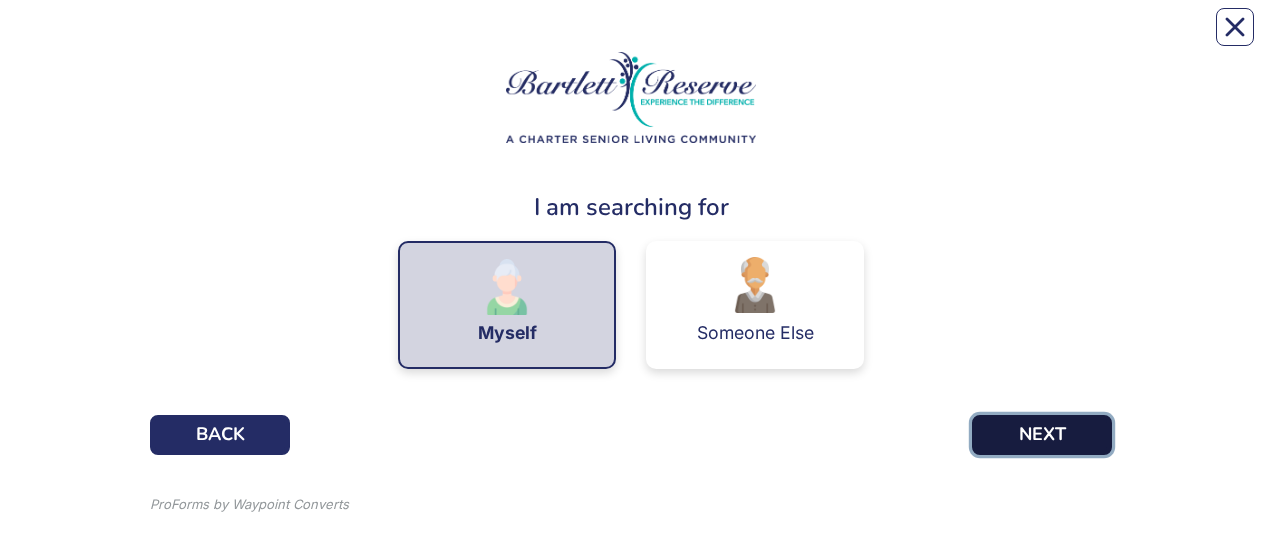 click on "NEXT" at bounding box center [1042, 435] 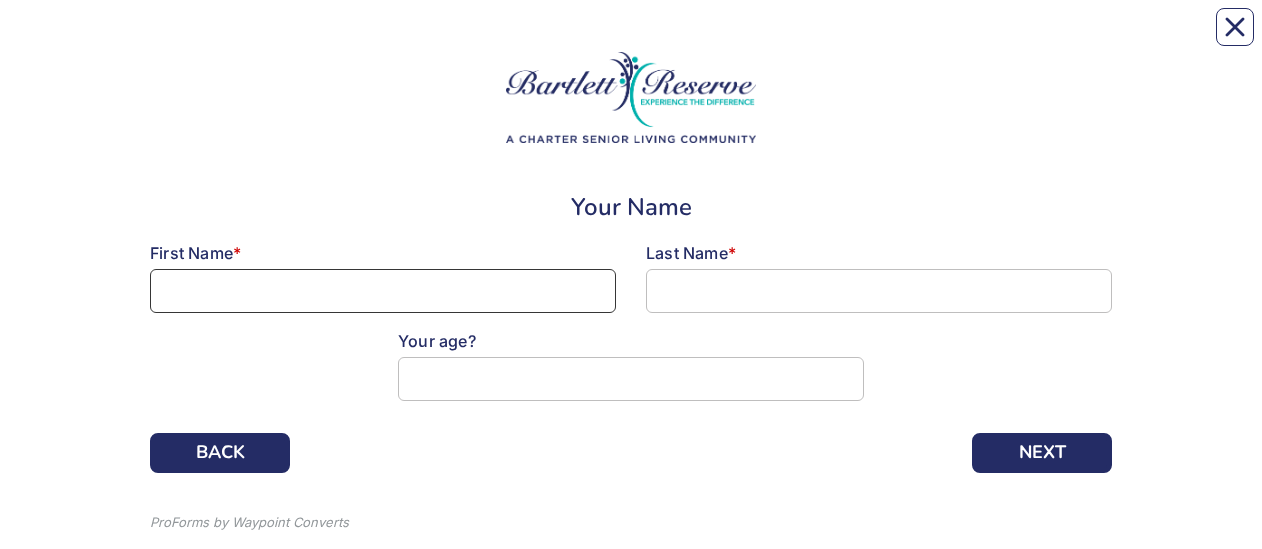 click at bounding box center [383, 291] 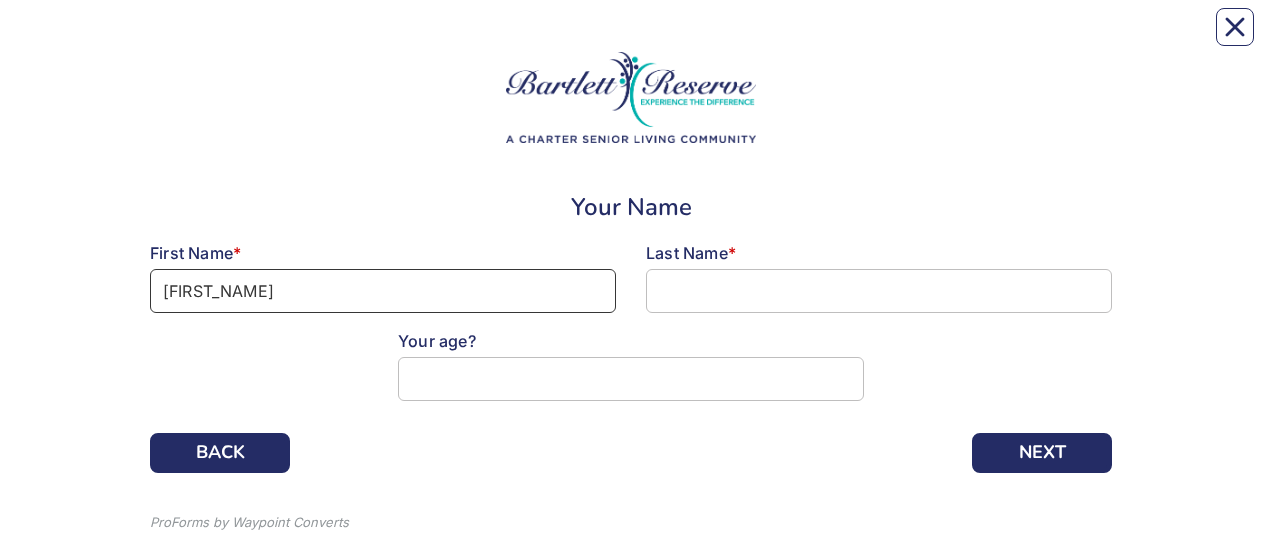 type on "[FIRST_NAME]" 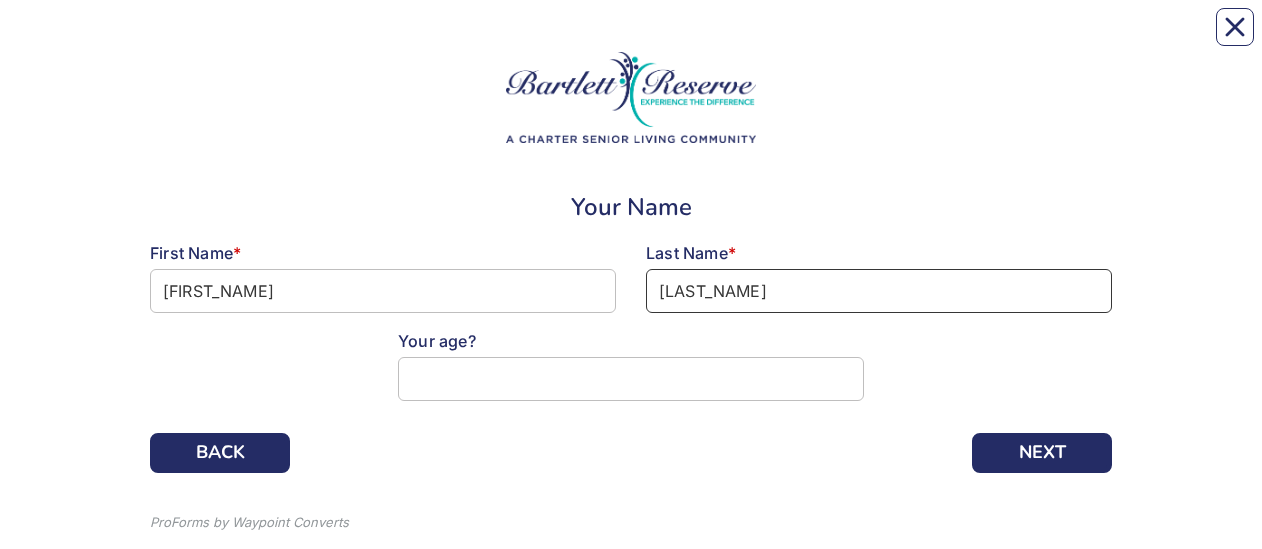 type on "[LAST_NAME]" 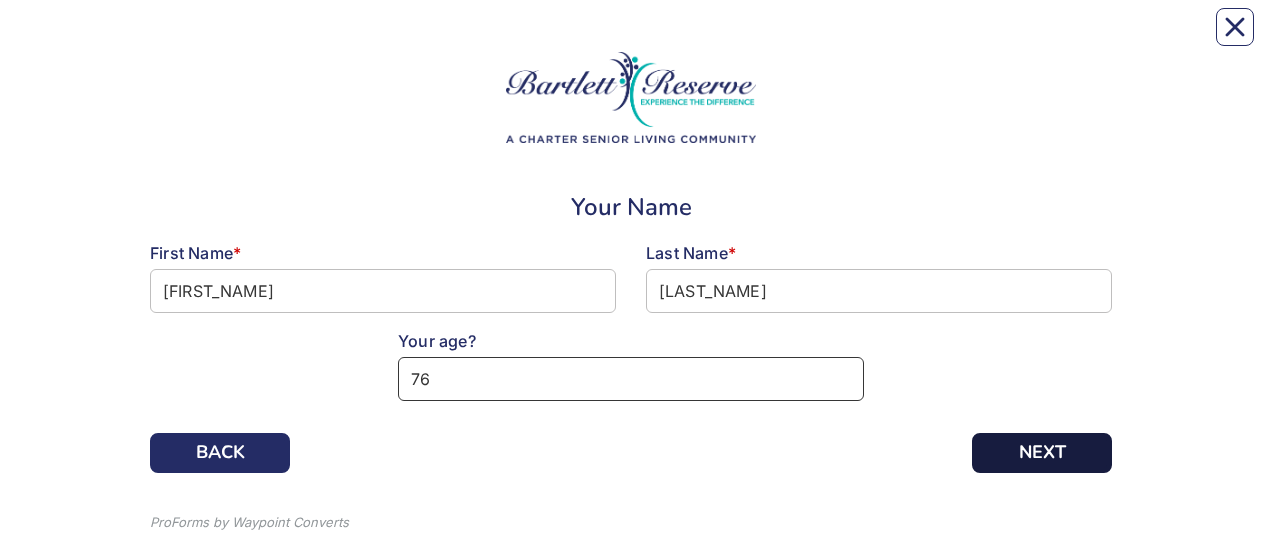 type on "76" 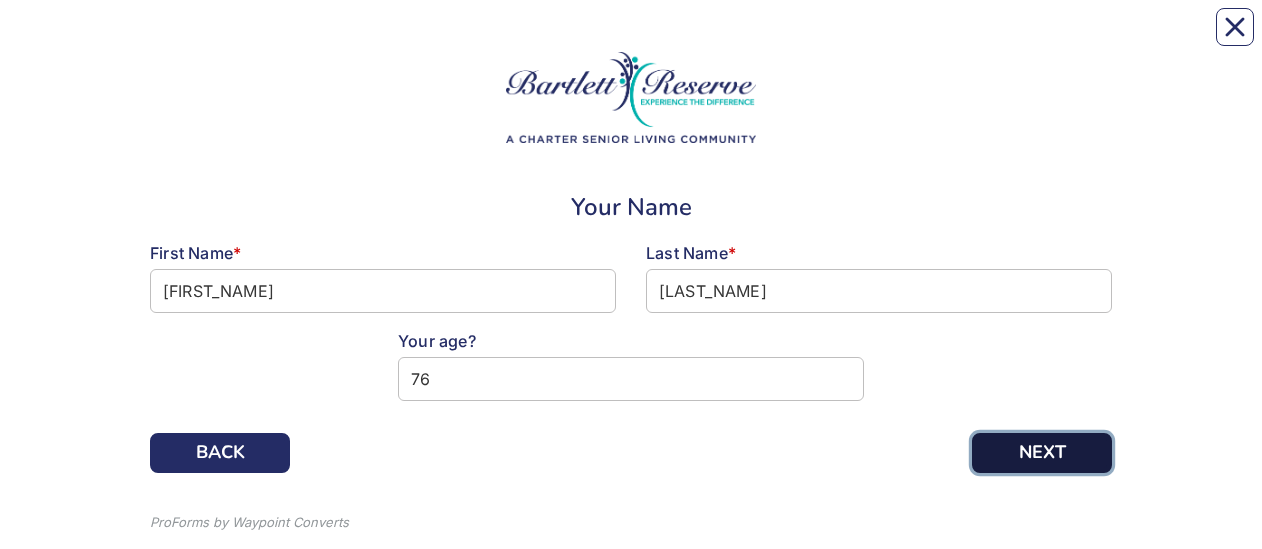 click on "NEXT" at bounding box center (1042, 453) 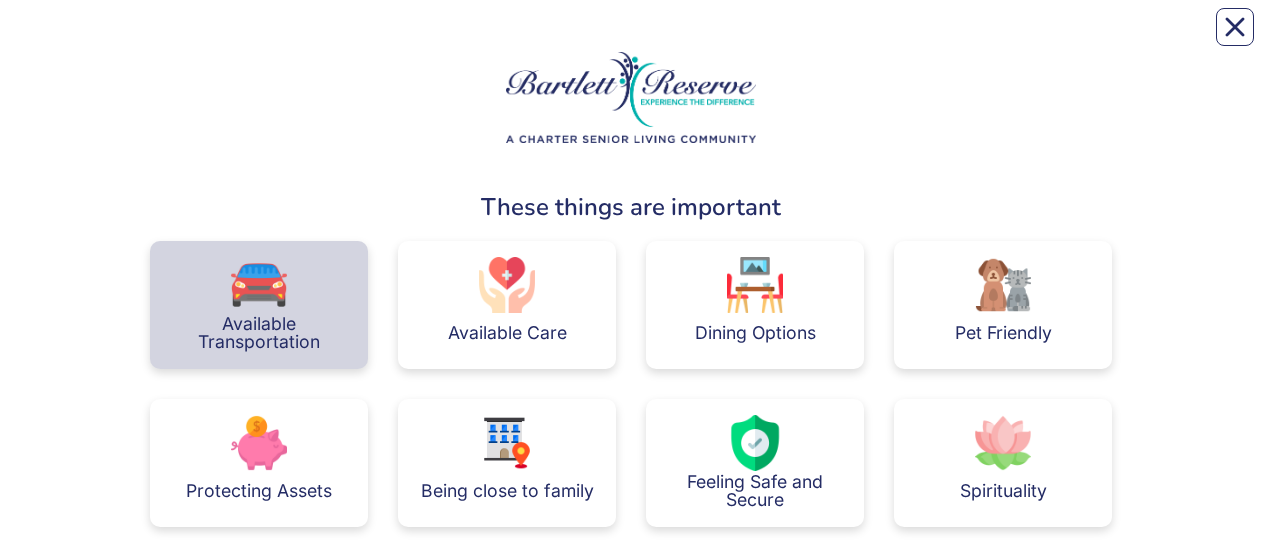 click on "Available Transportation" at bounding box center (259, 332) 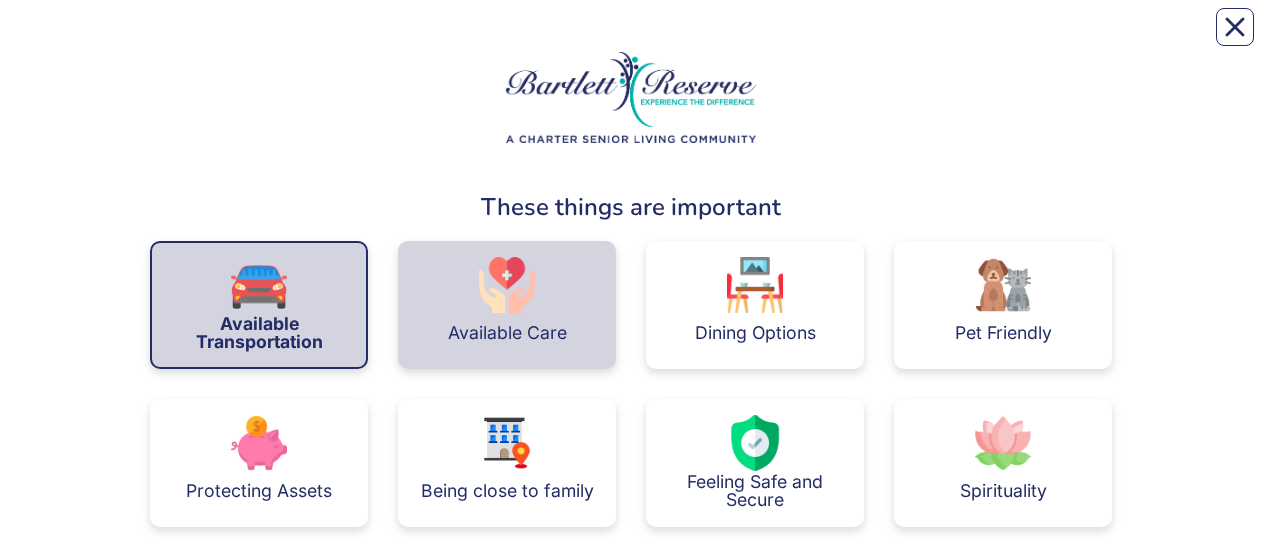 click at bounding box center (507, 285) 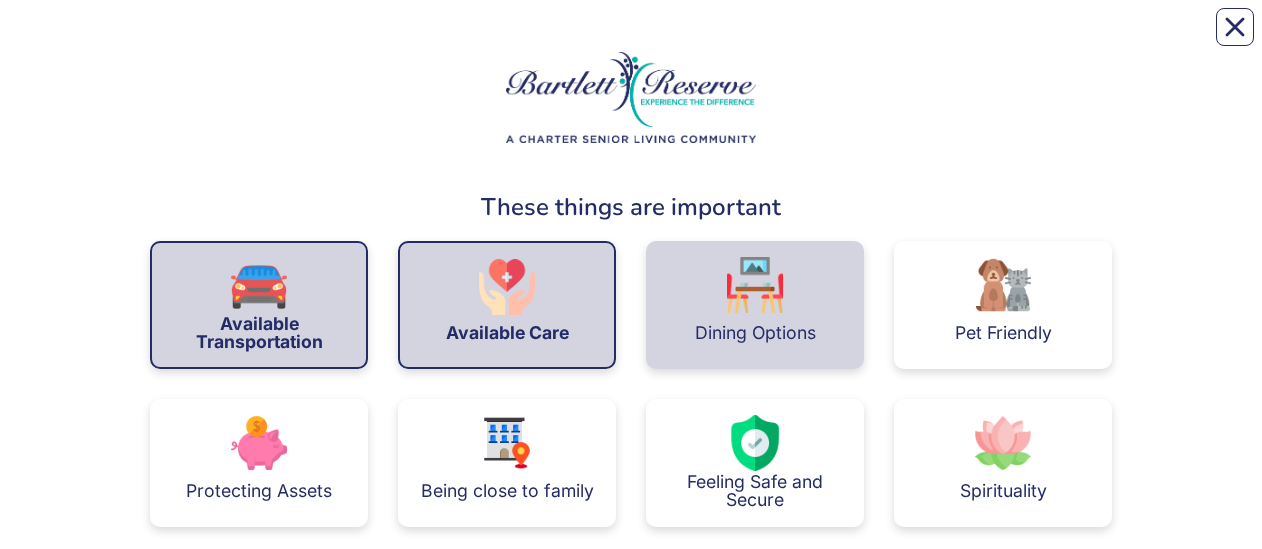click at bounding box center (755, 285) 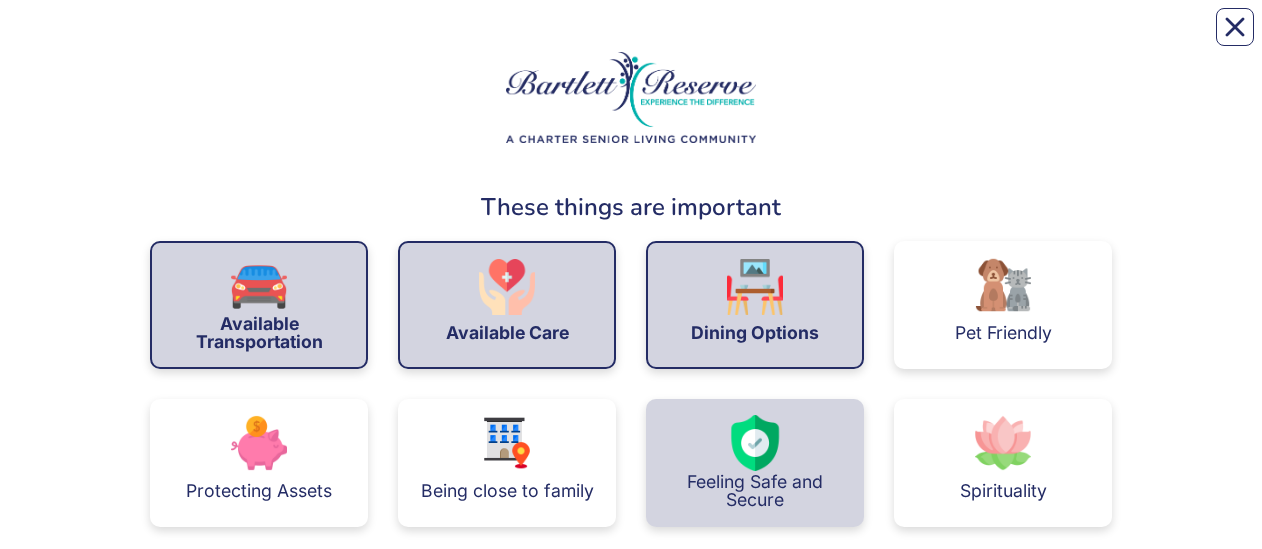 click at bounding box center [755, 443] 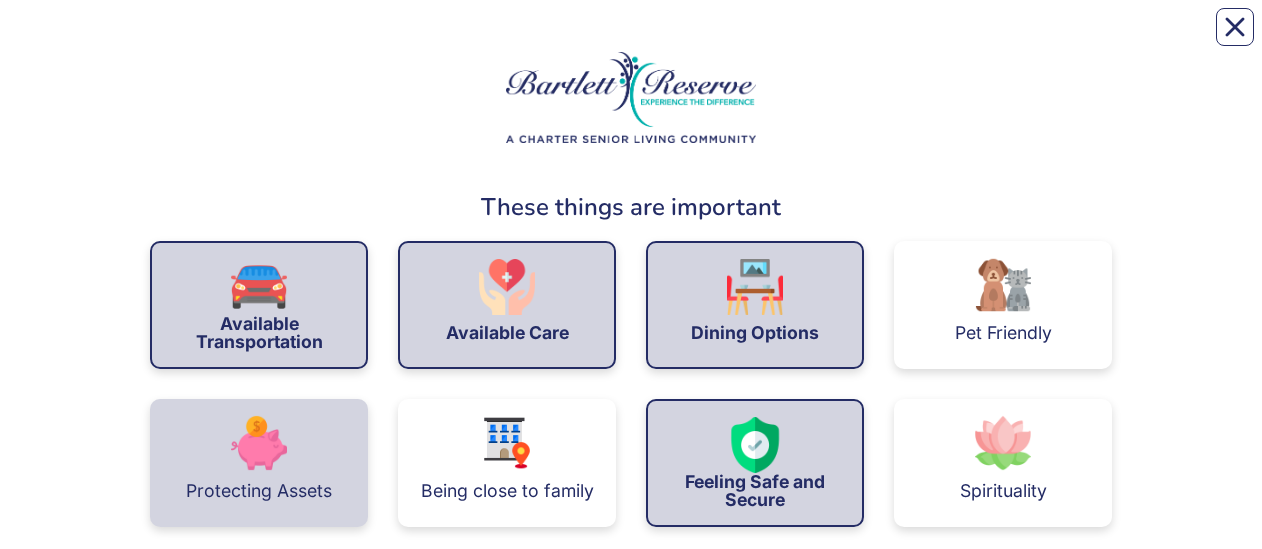 click at bounding box center [259, 443] 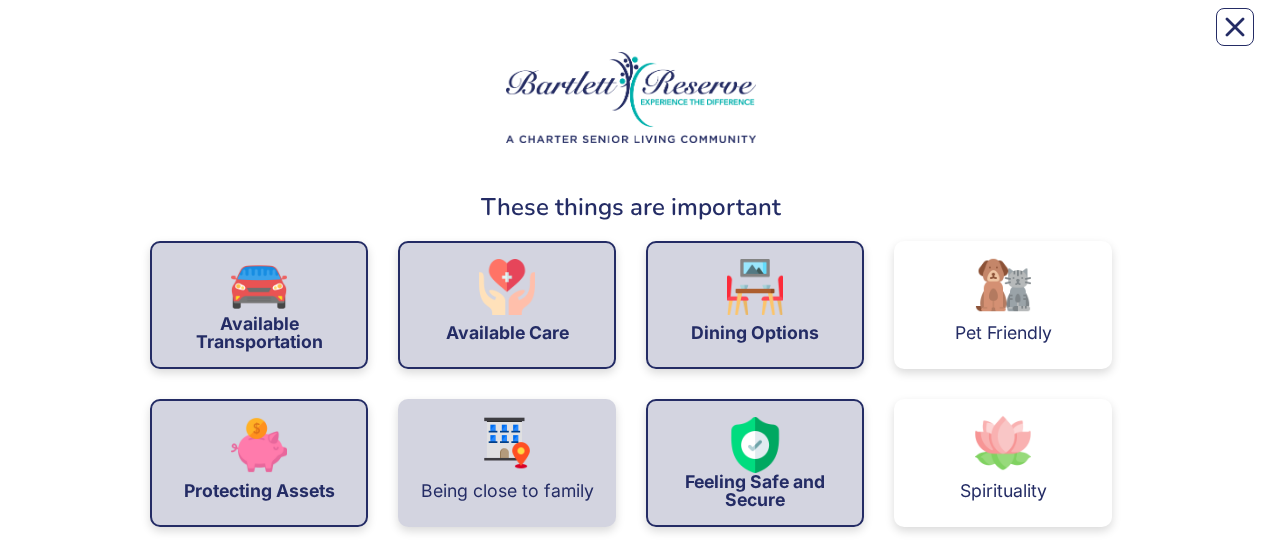 click on "Being close to family" at bounding box center [507, 463] 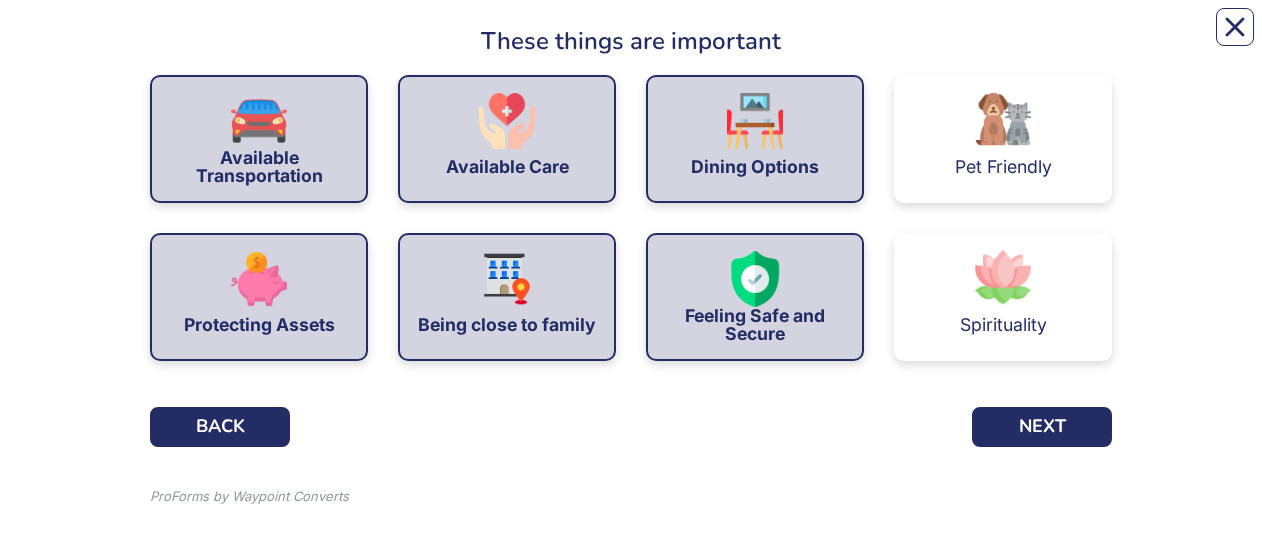 scroll, scrollTop: 171, scrollLeft: 0, axis: vertical 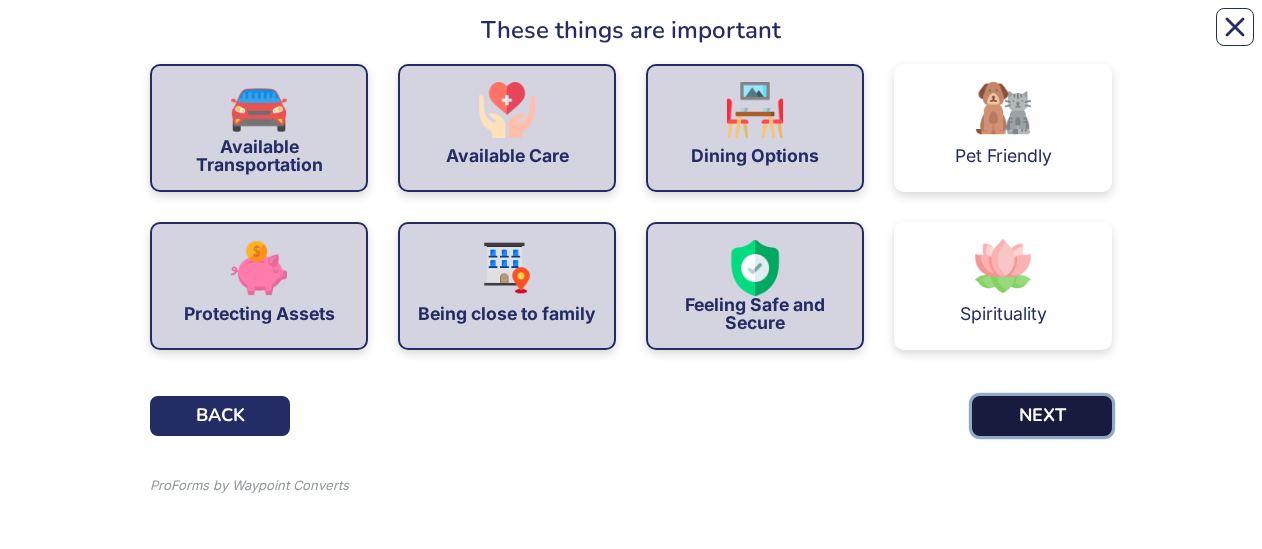 click on "NEXT" at bounding box center (1042, 416) 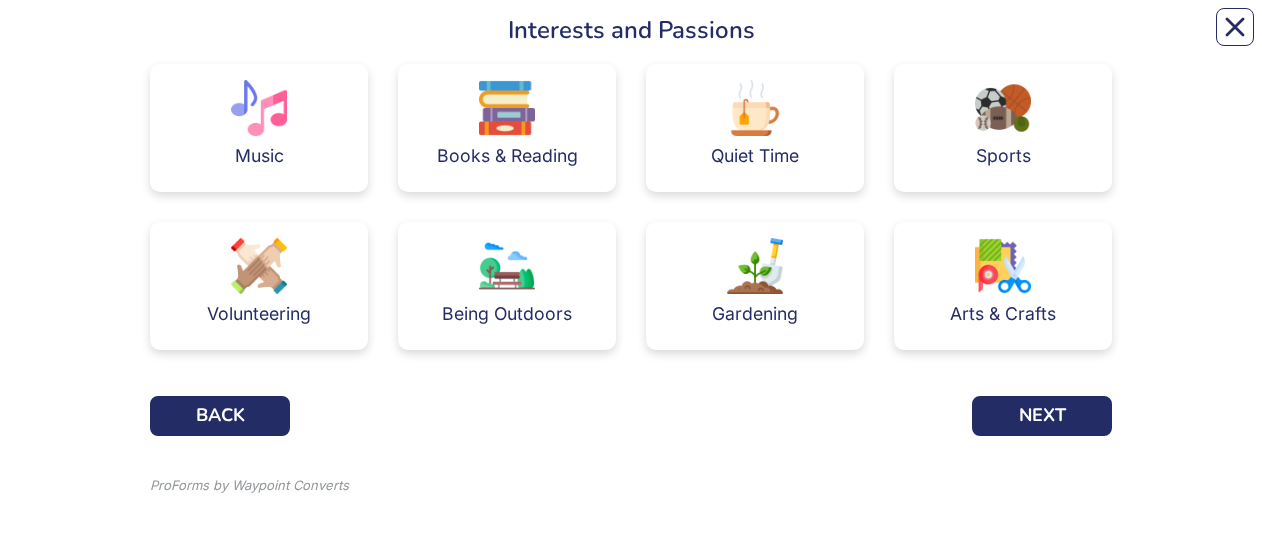 scroll, scrollTop: 0, scrollLeft: 0, axis: both 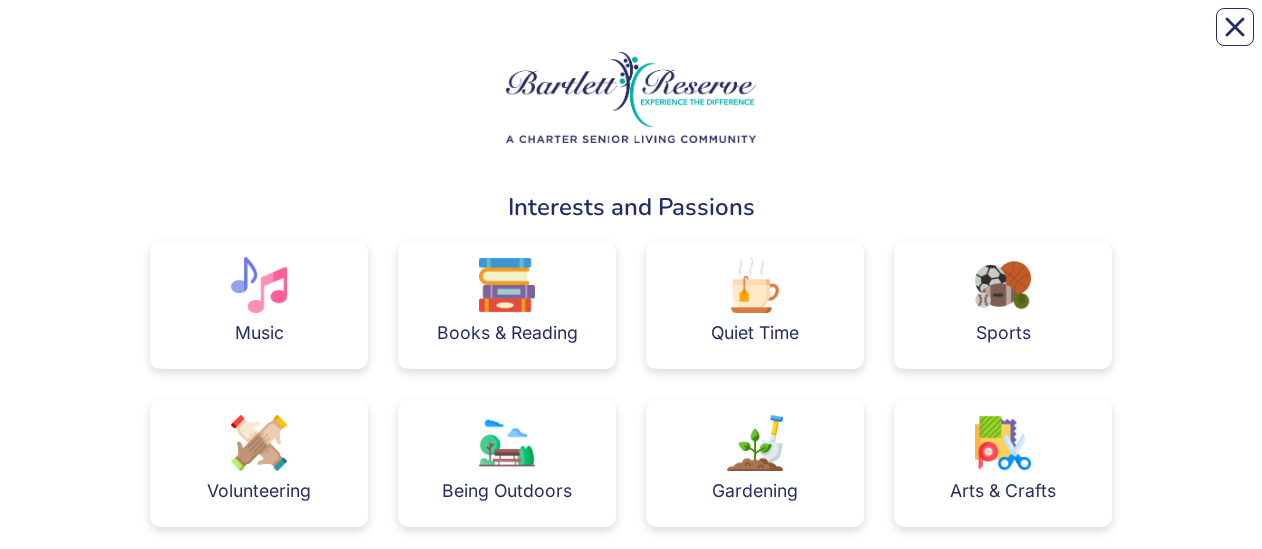 click on "Books & Reading" at bounding box center [507, 305] 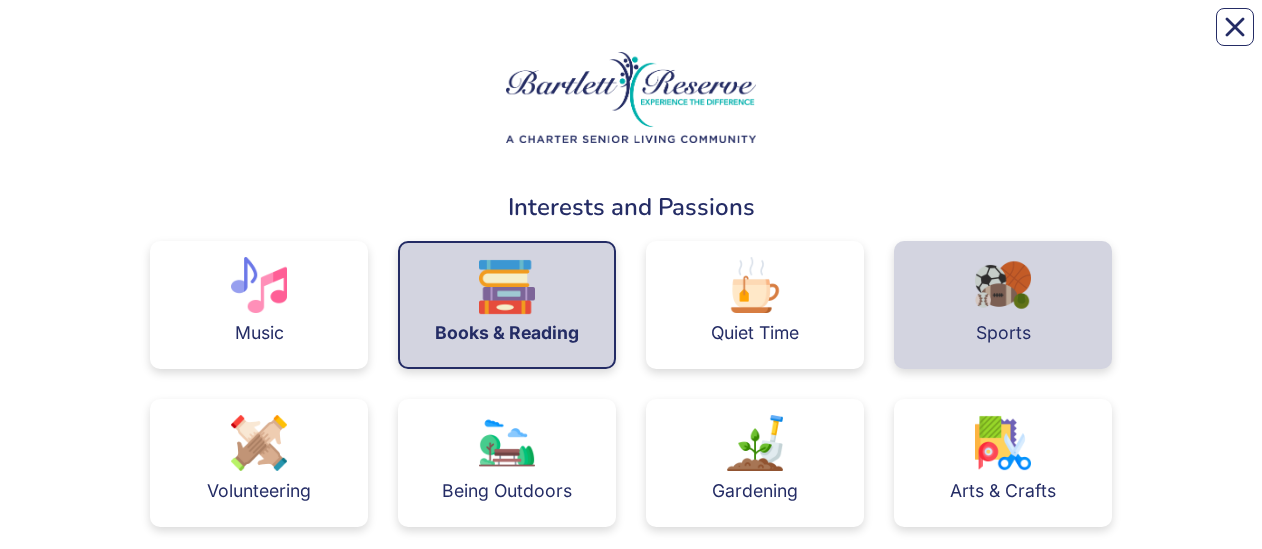 click on "Sports" at bounding box center [1003, 305] 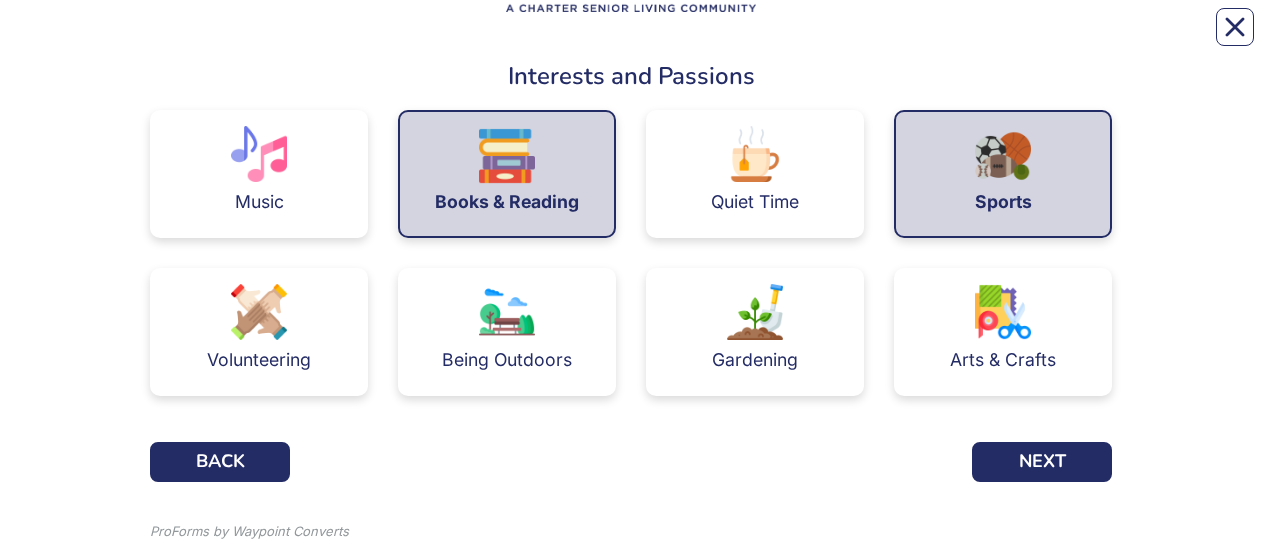 scroll, scrollTop: 132, scrollLeft: 0, axis: vertical 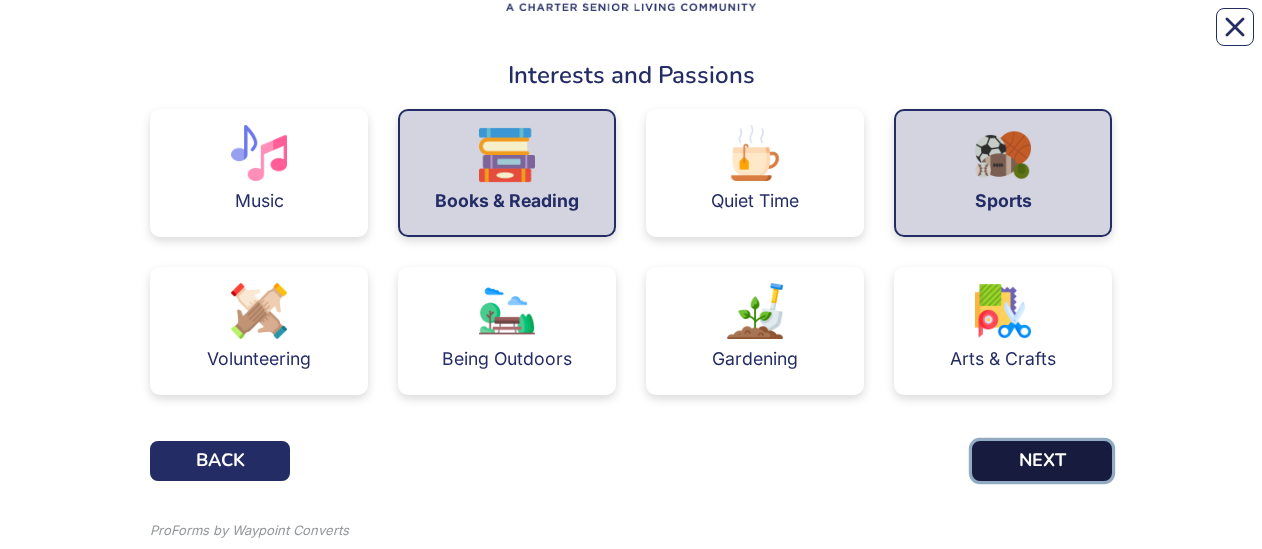 click on "NEXT" at bounding box center (1042, 461) 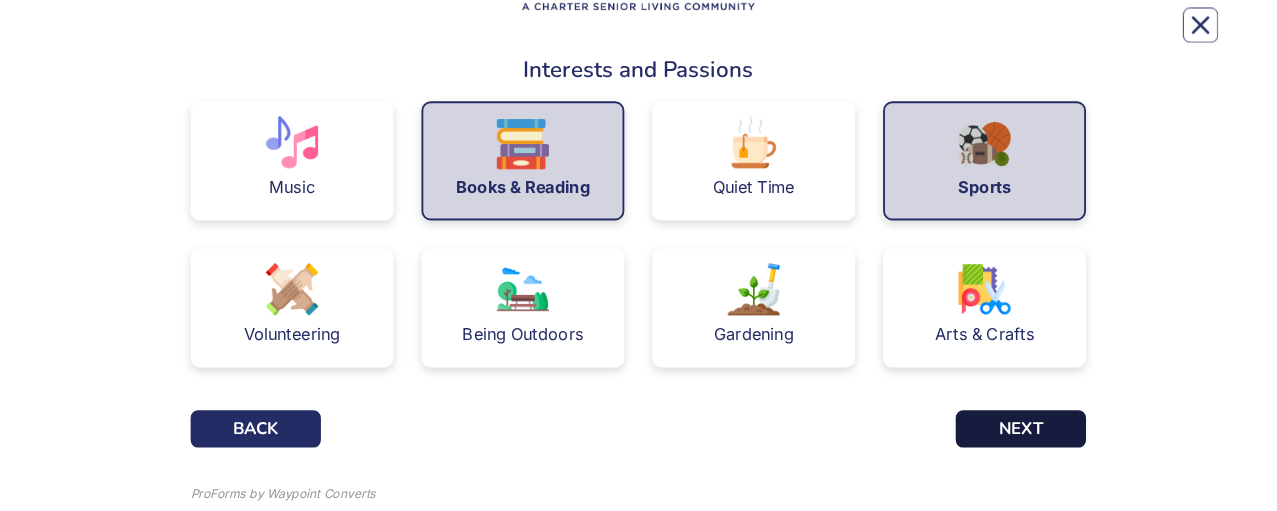 scroll, scrollTop: 0, scrollLeft: 0, axis: both 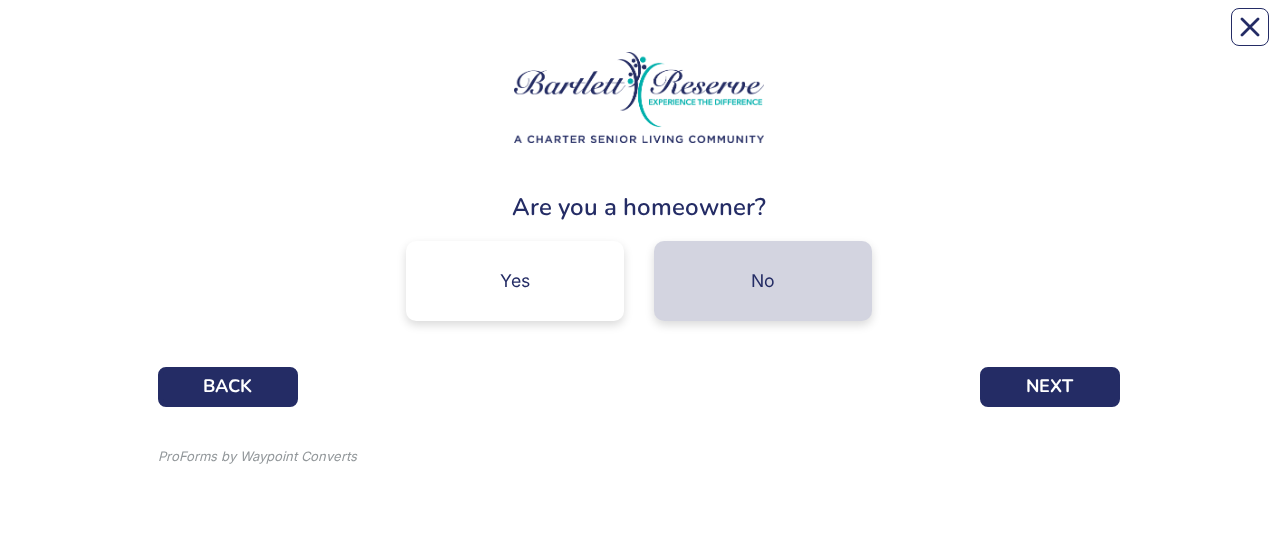 click on "No" at bounding box center [763, 281] 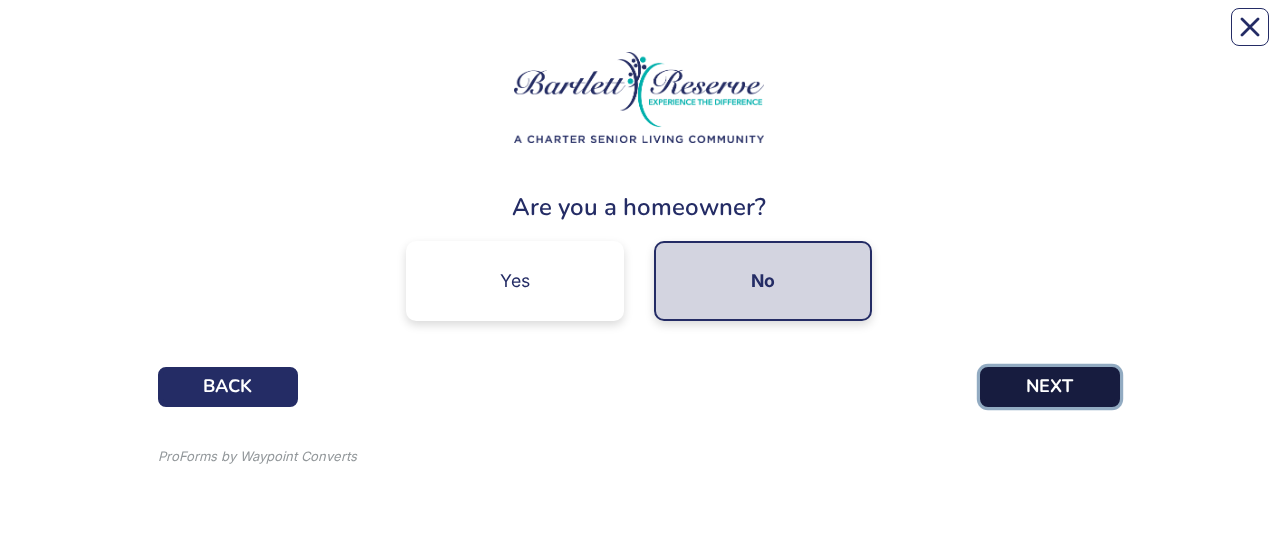 click on "NEXT" at bounding box center [1050, 387] 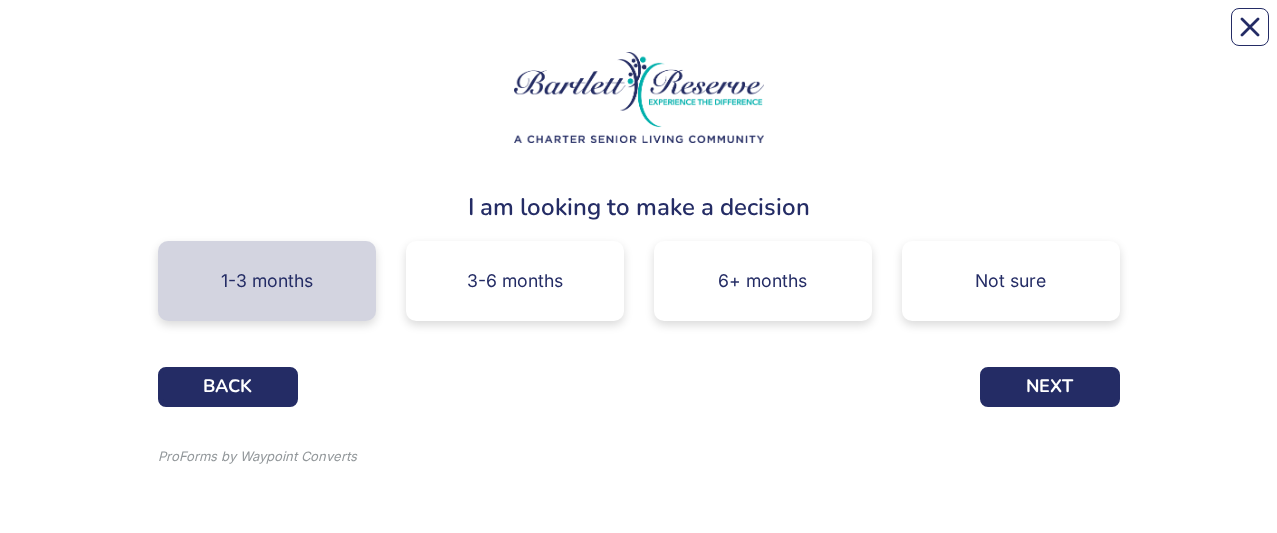 click on "1-3 months" at bounding box center (267, 281) 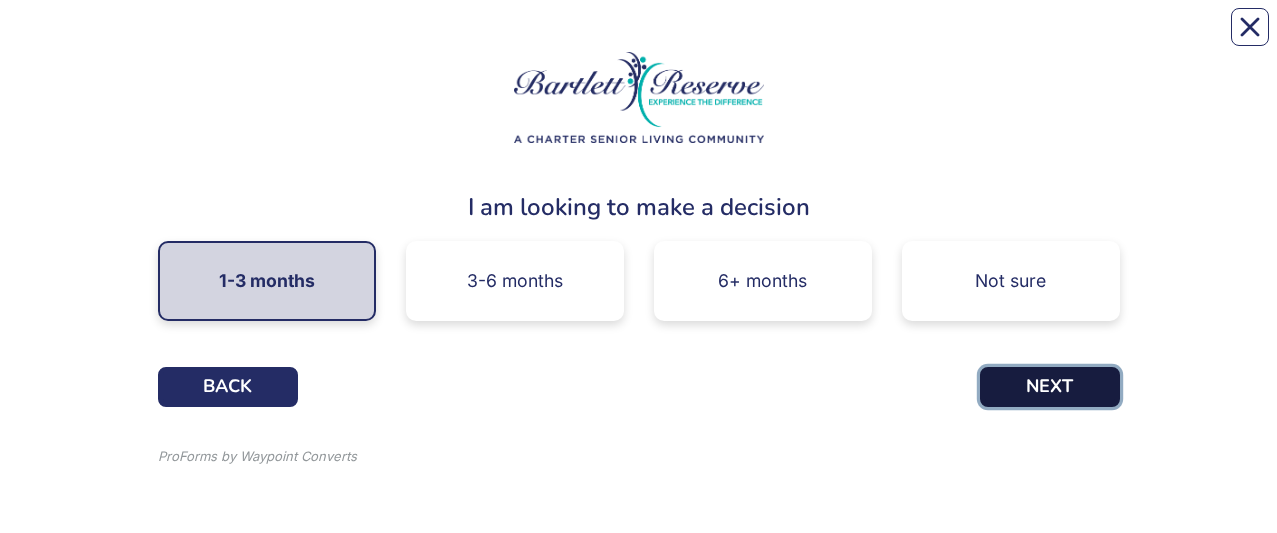 click on "NEXT" at bounding box center [1050, 387] 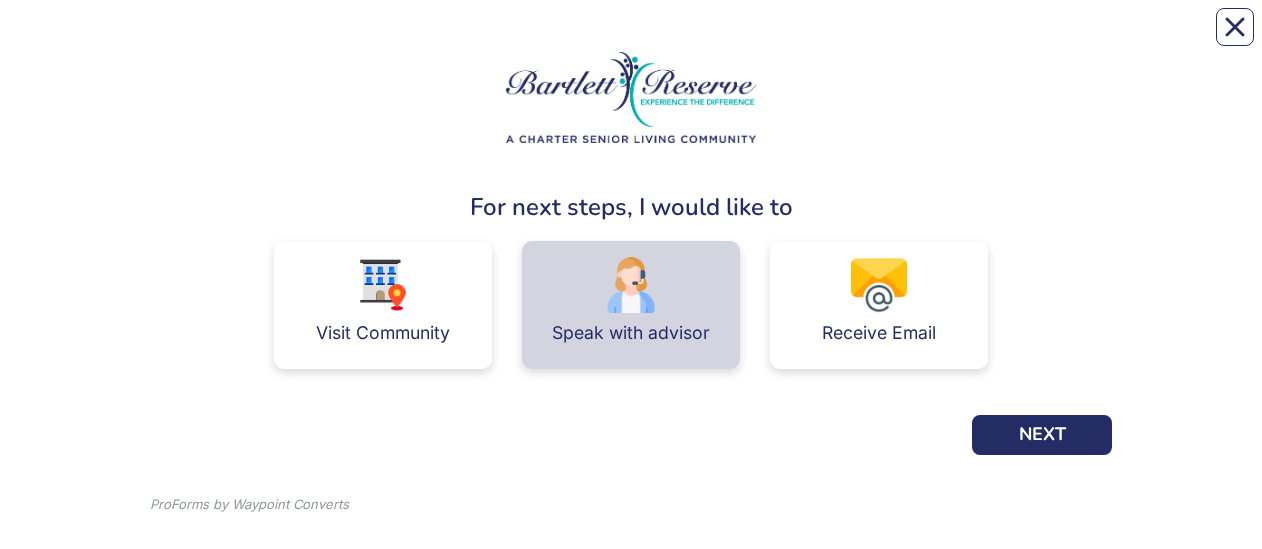 click at bounding box center (631, 285) 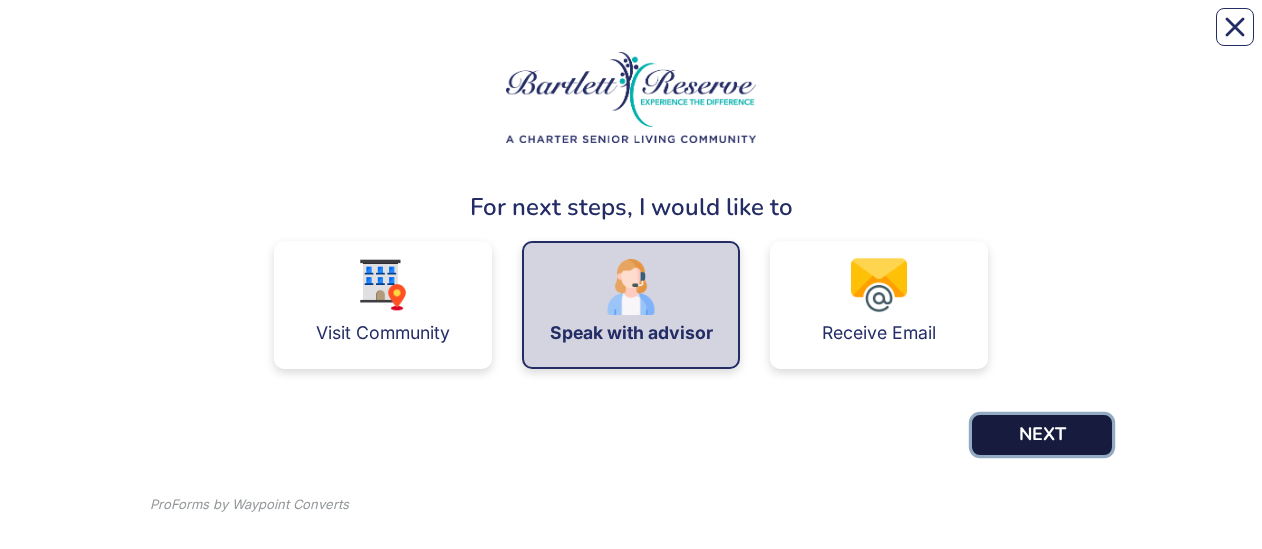 click on "NEXT" at bounding box center [1042, 435] 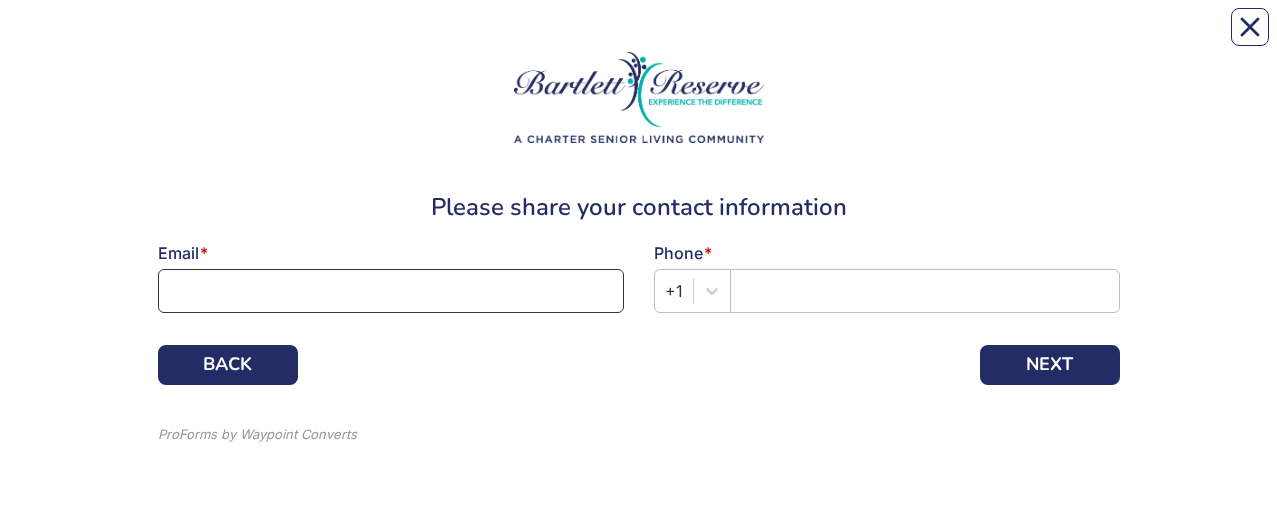 click at bounding box center [391, 291] 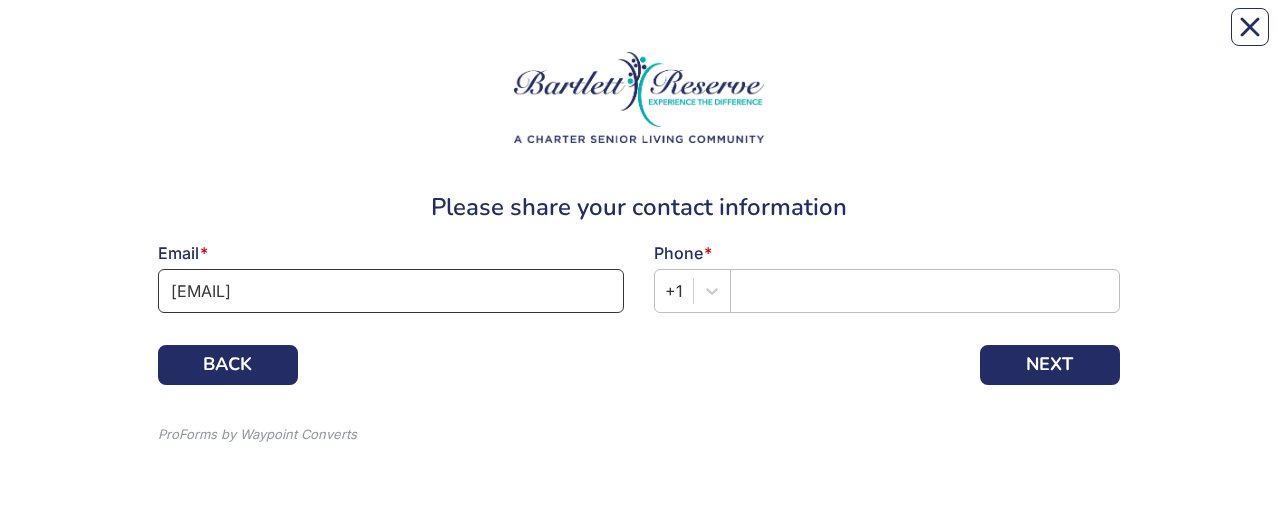 type on "[EMAIL]" 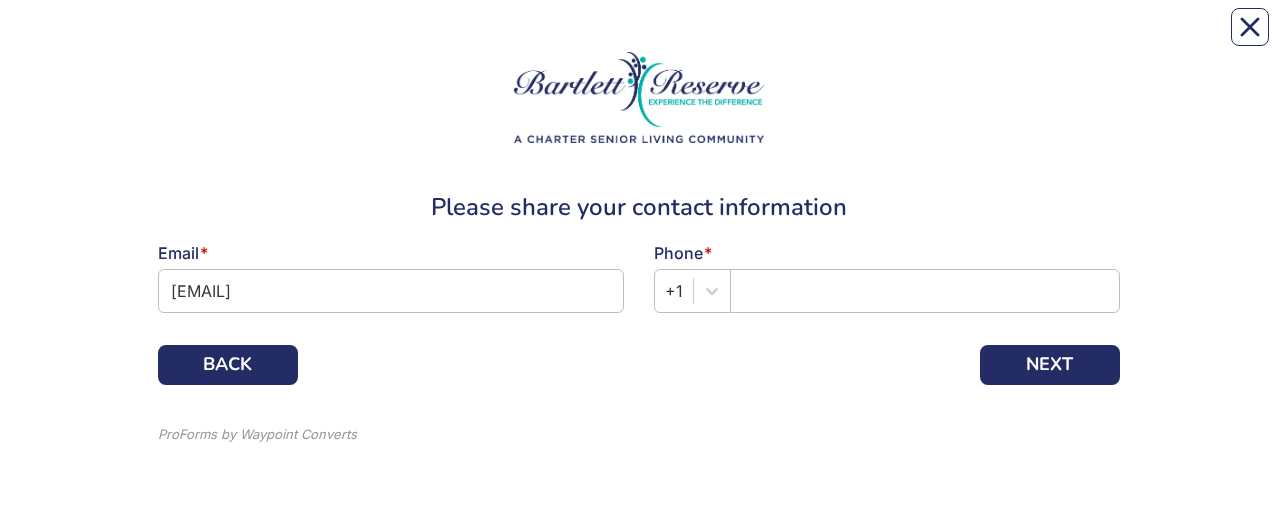 click on "Email * [EMAIL]" at bounding box center (391, 285) 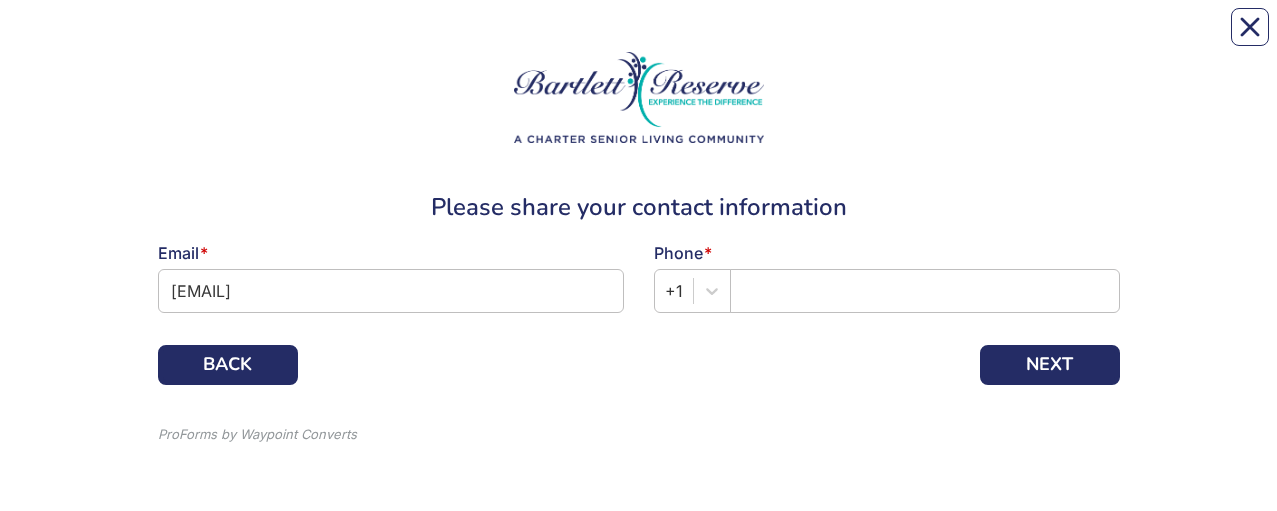 click on "Email * [EMAIL]" at bounding box center [391, 285] 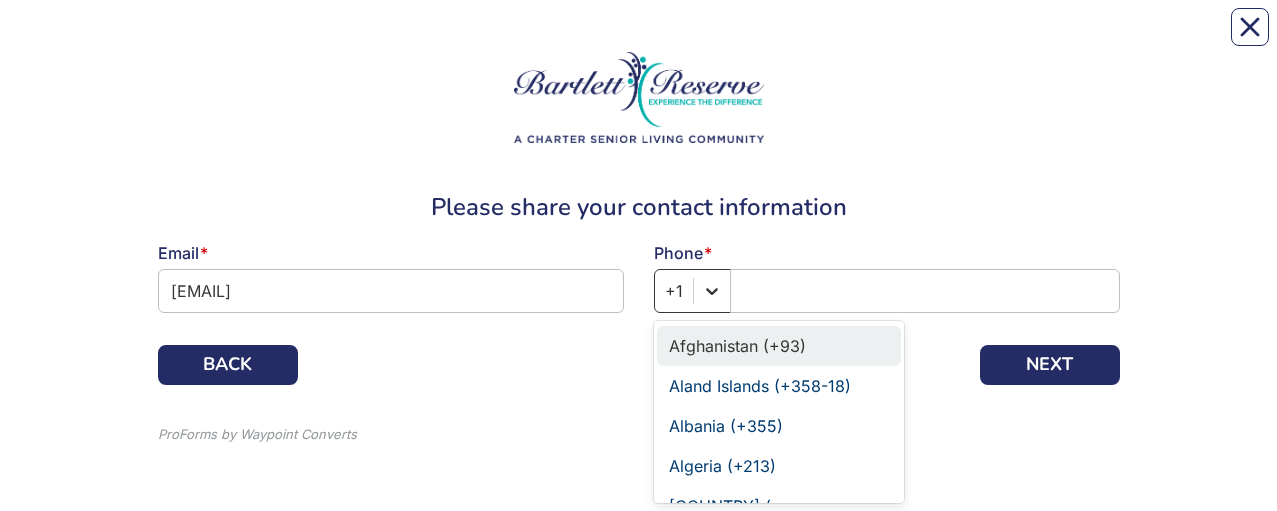 click 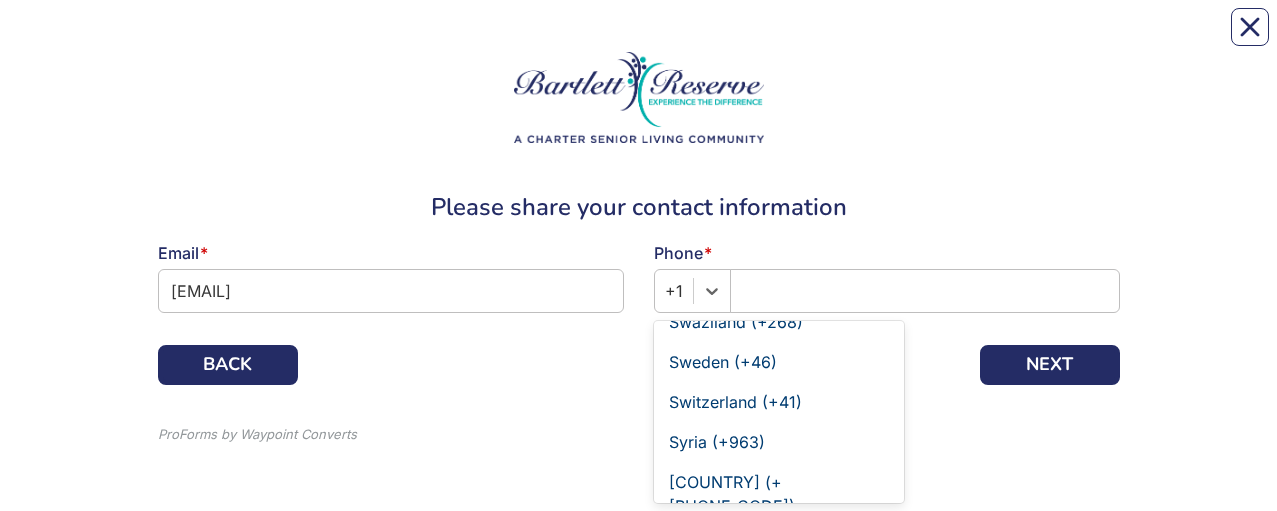 scroll, scrollTop: 10180, scrollLeft: 0, axis: vertical 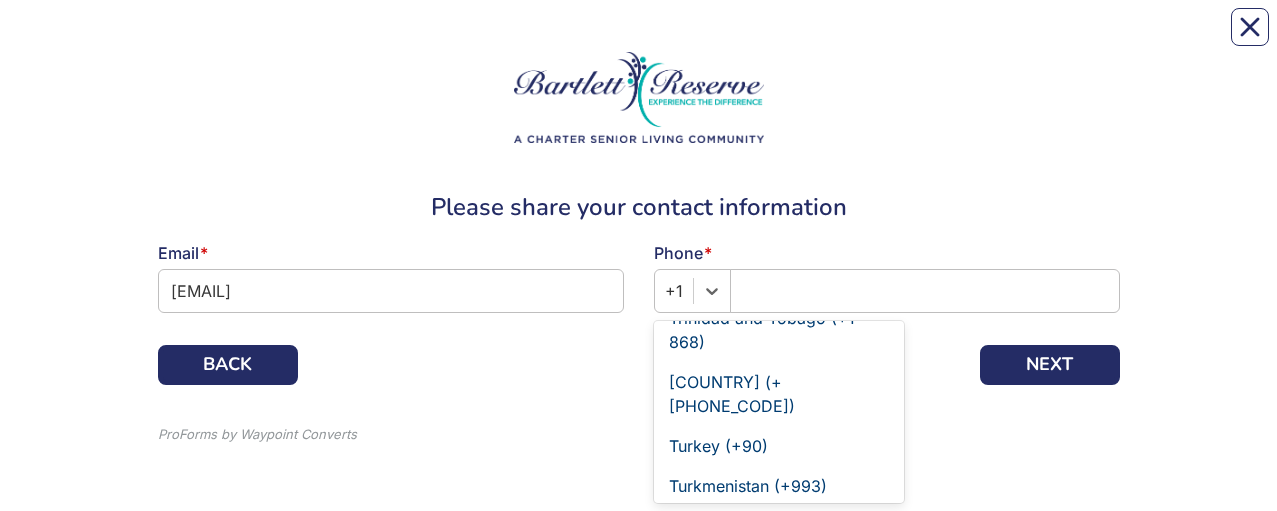 click on "United States (+1)" at bounding box center (779, 854) 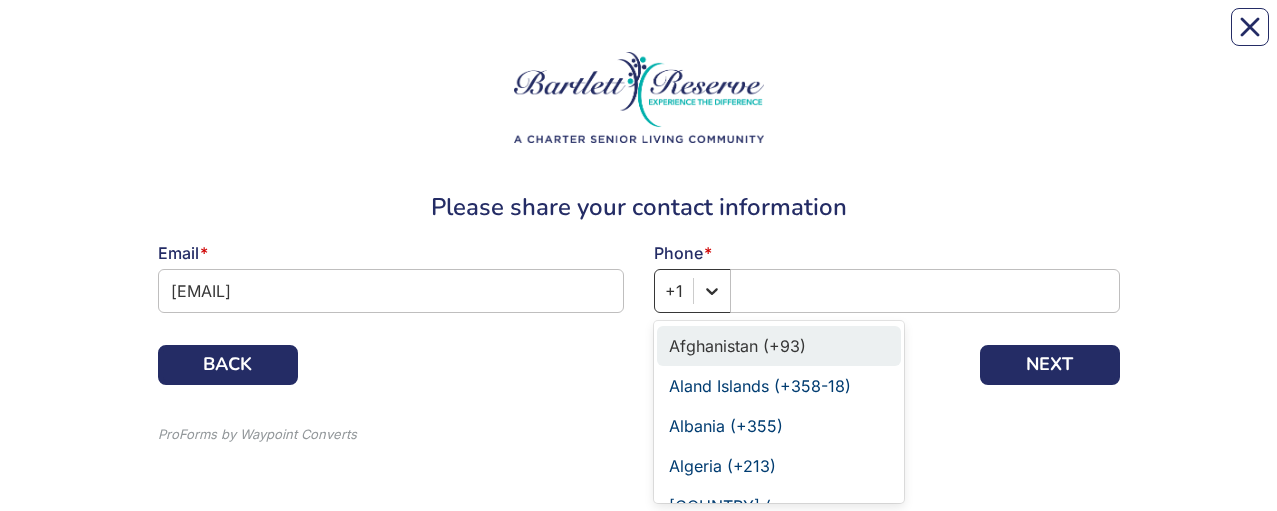 click 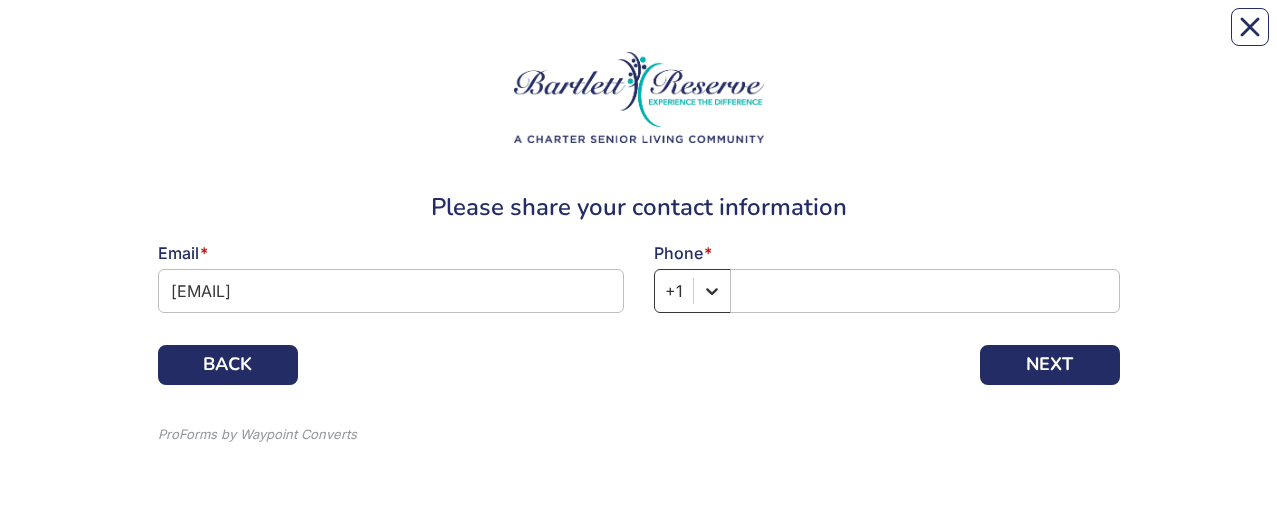 click 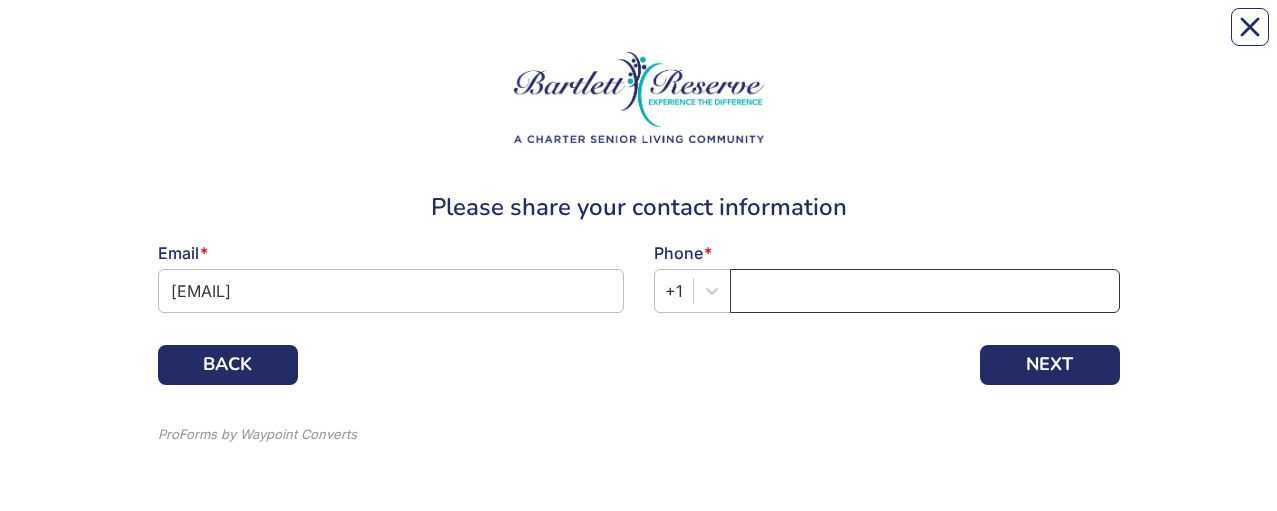 click at bounding box center (925, 291) 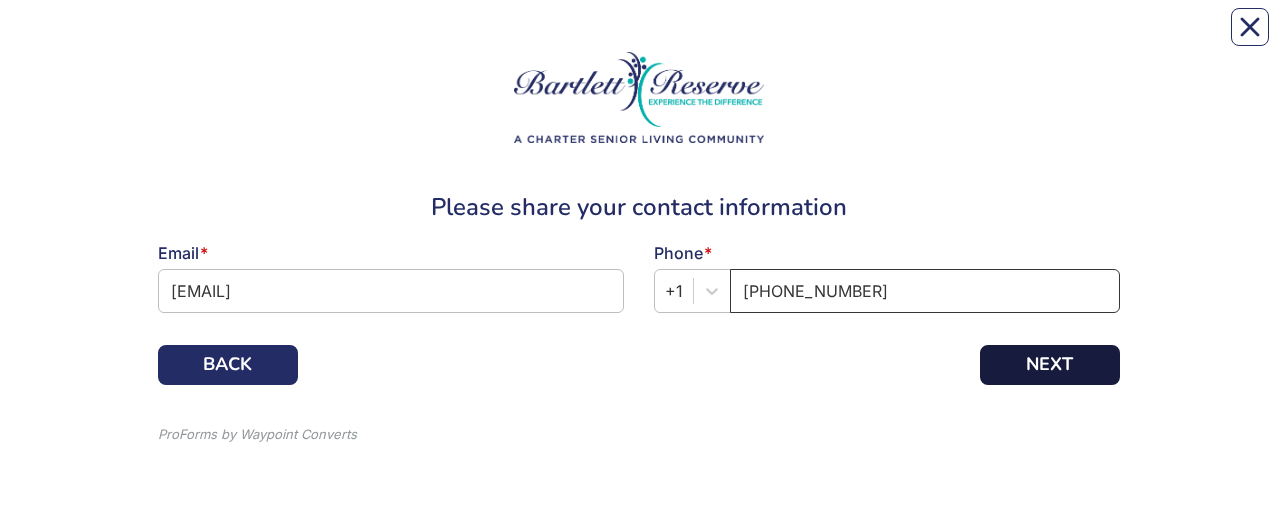 type on "[PHONE_NUMBER]" 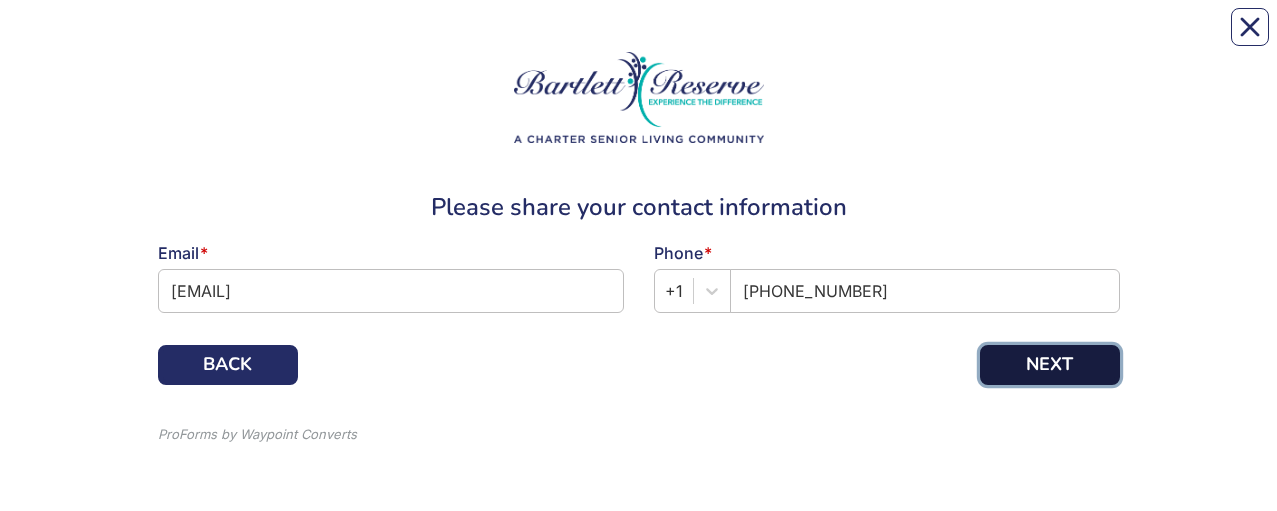 click on "NEXT" at bounding box center (1050, 365) 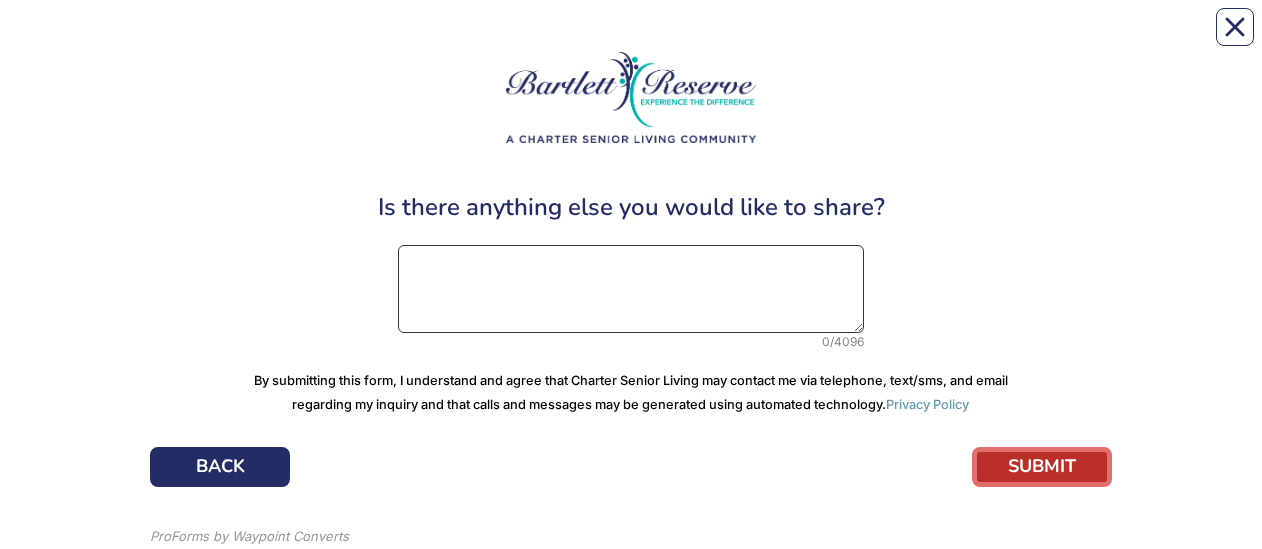 click at bounding box center (631, 289) 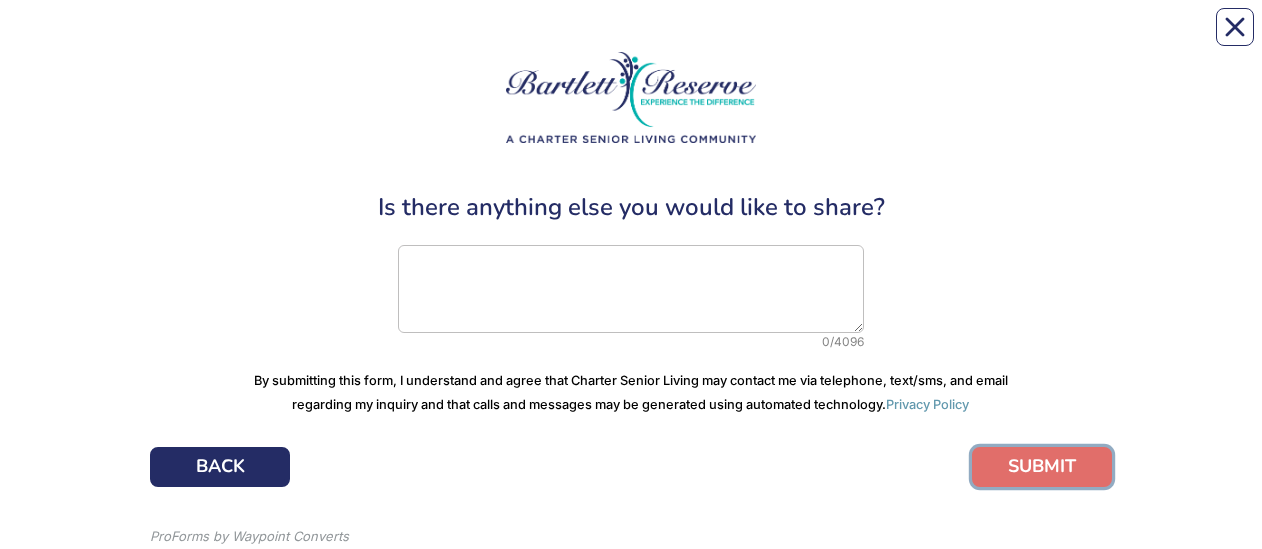 click on "SUBMIT" at bounding box center [1042, 467] 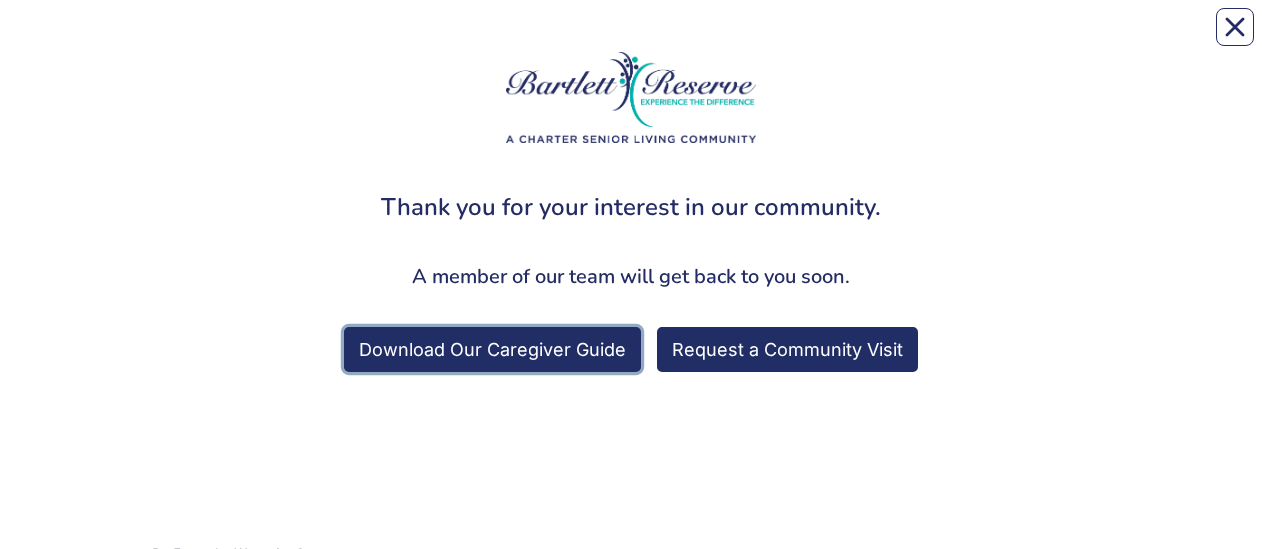 click on "Download
Our Caregiver Guide" at bounding box center [492, 349] 